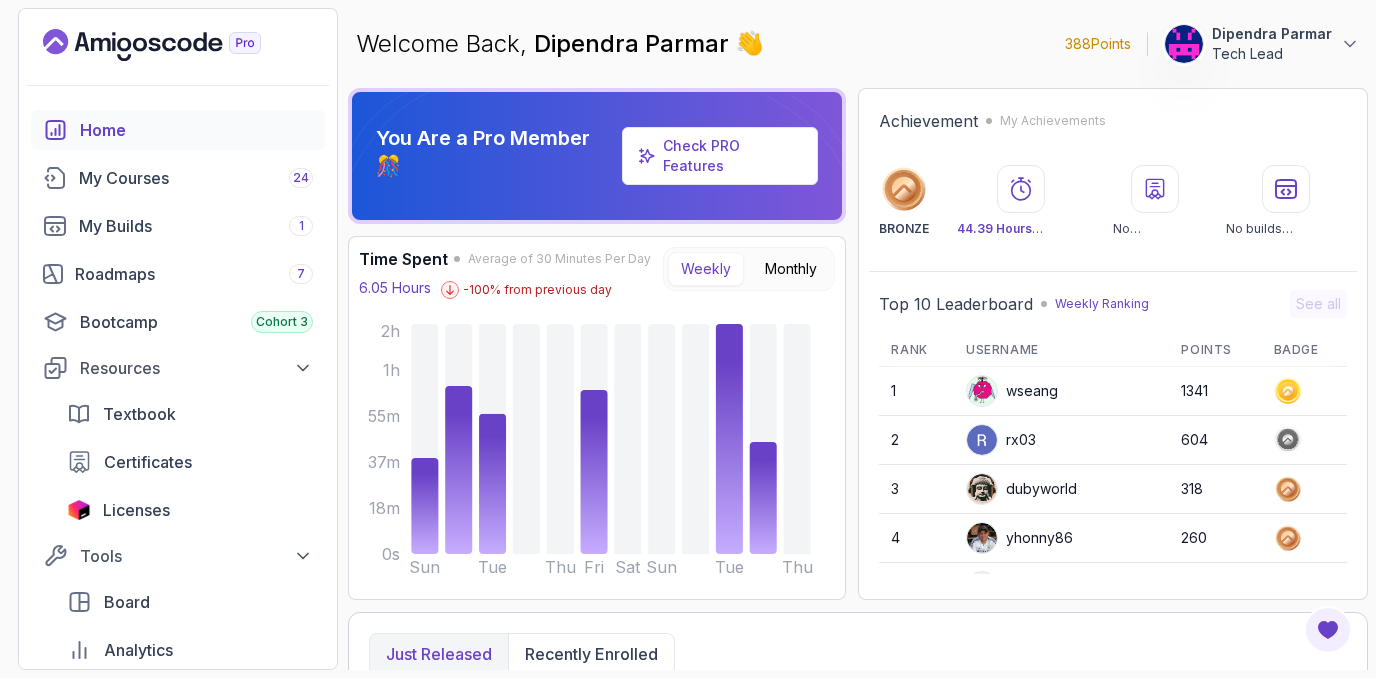 scroll, scrollTop: 0, scrollLeft: 0, axis: both 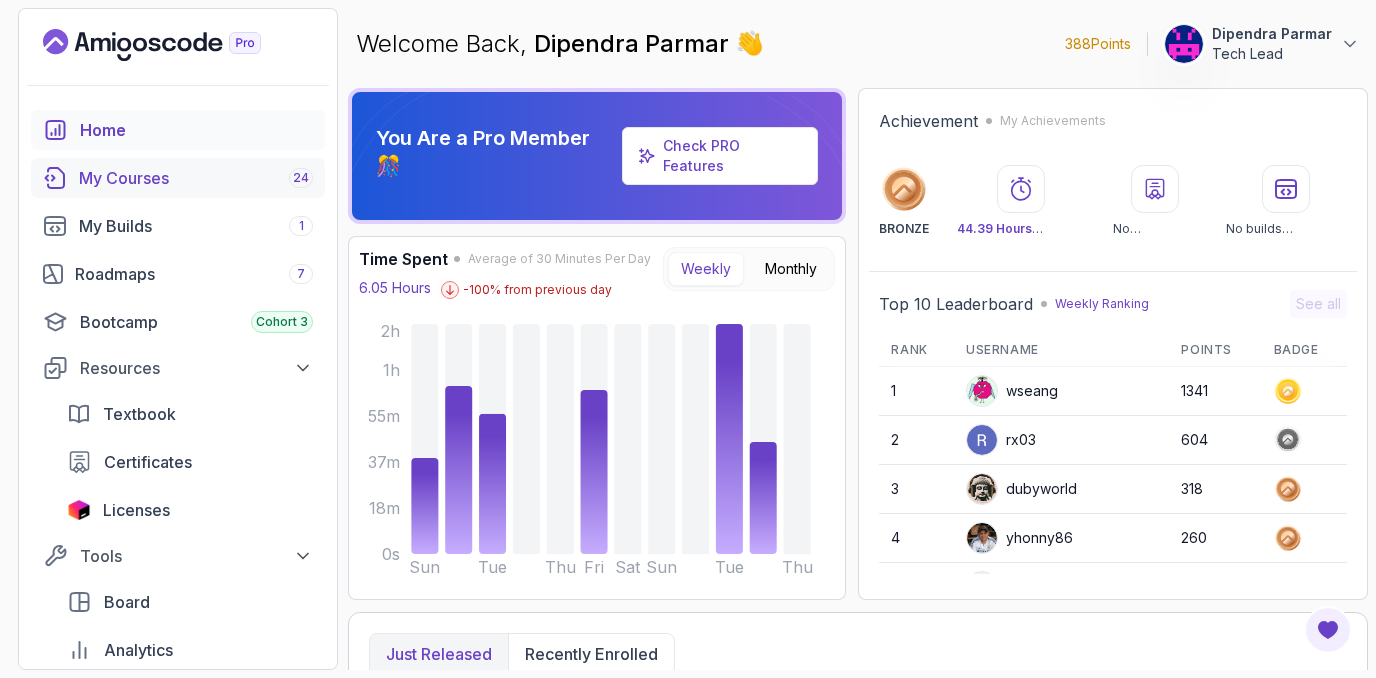 click on "My Courses 24" at bounding box center [196, 178] 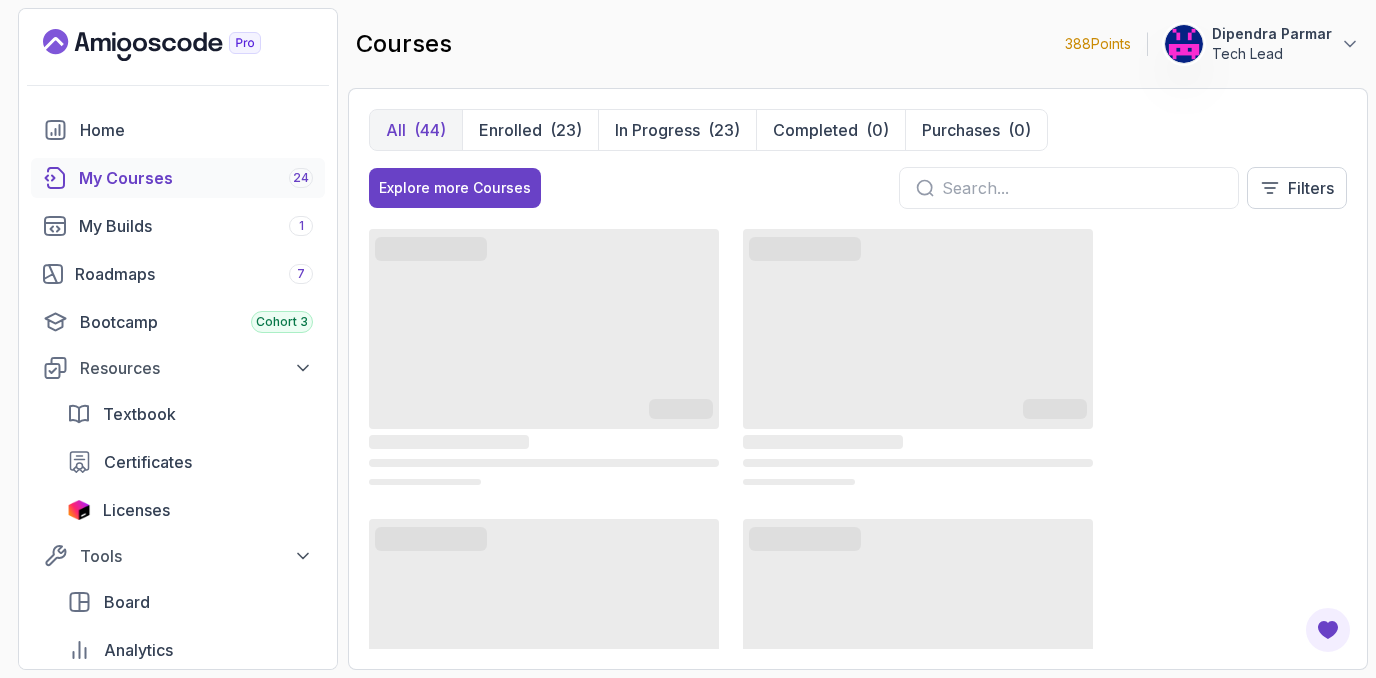 click on "Explore more Courses Filters" at bounding box center (858, 188) 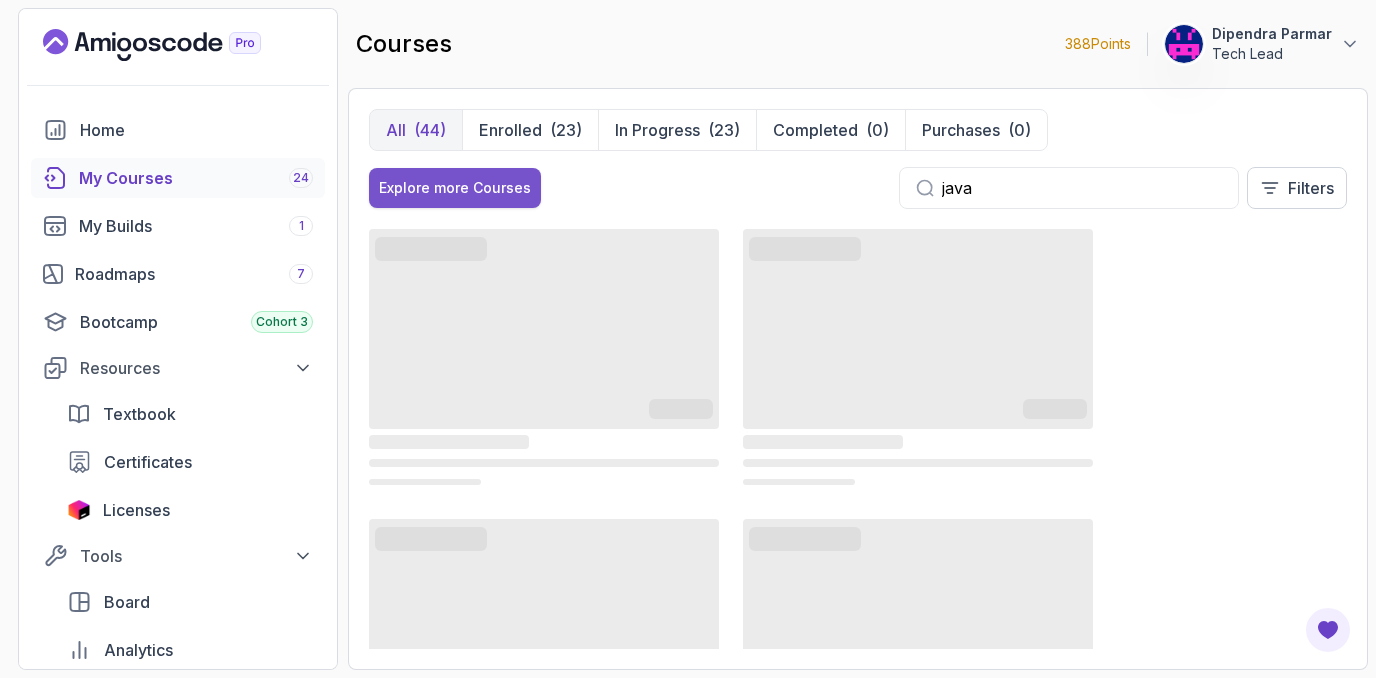 type on "java" 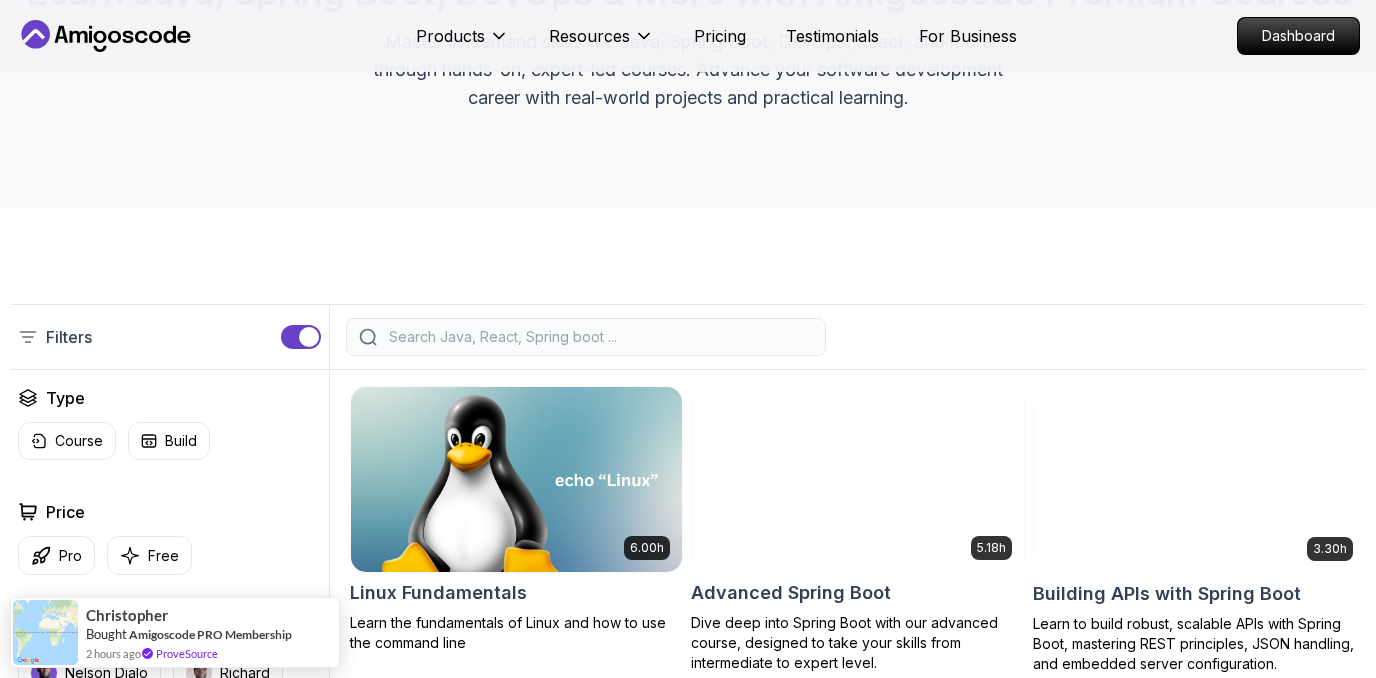 scroll, scrollTop: 177, scrollLeft: 0, axis: vertical 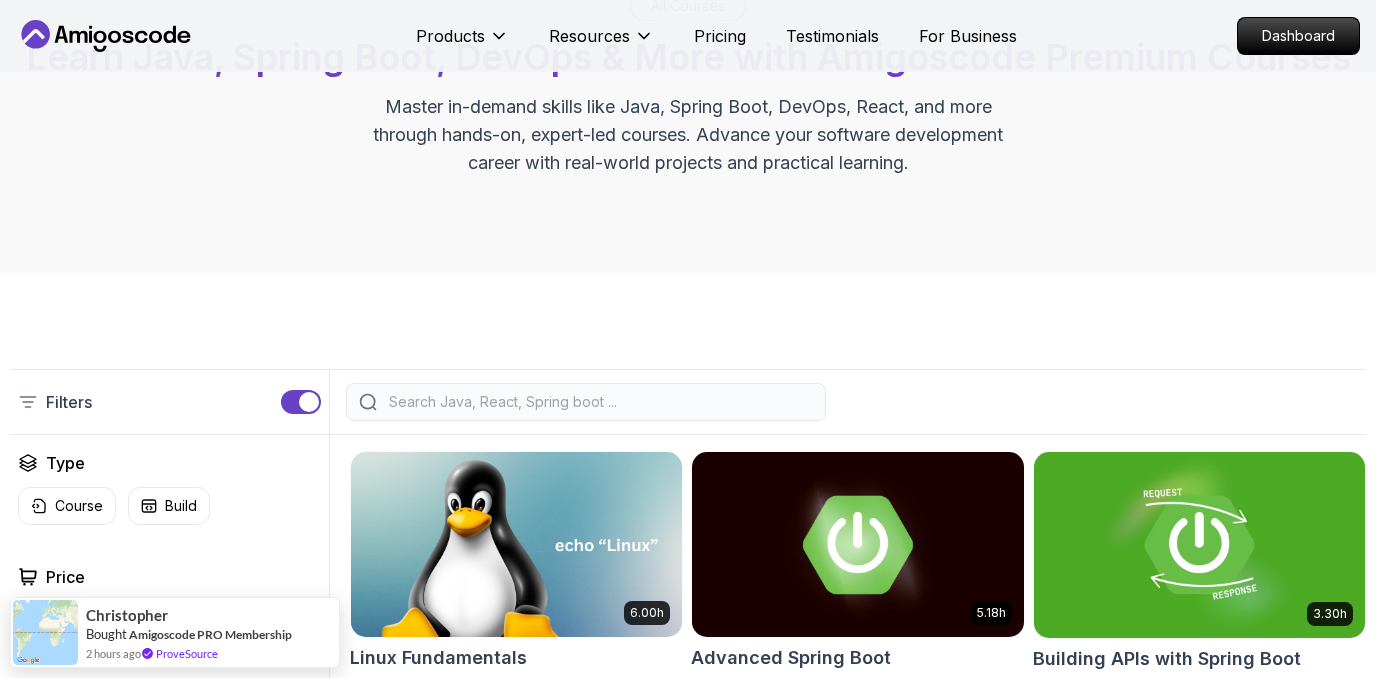 click at bounding box center (599, 402) 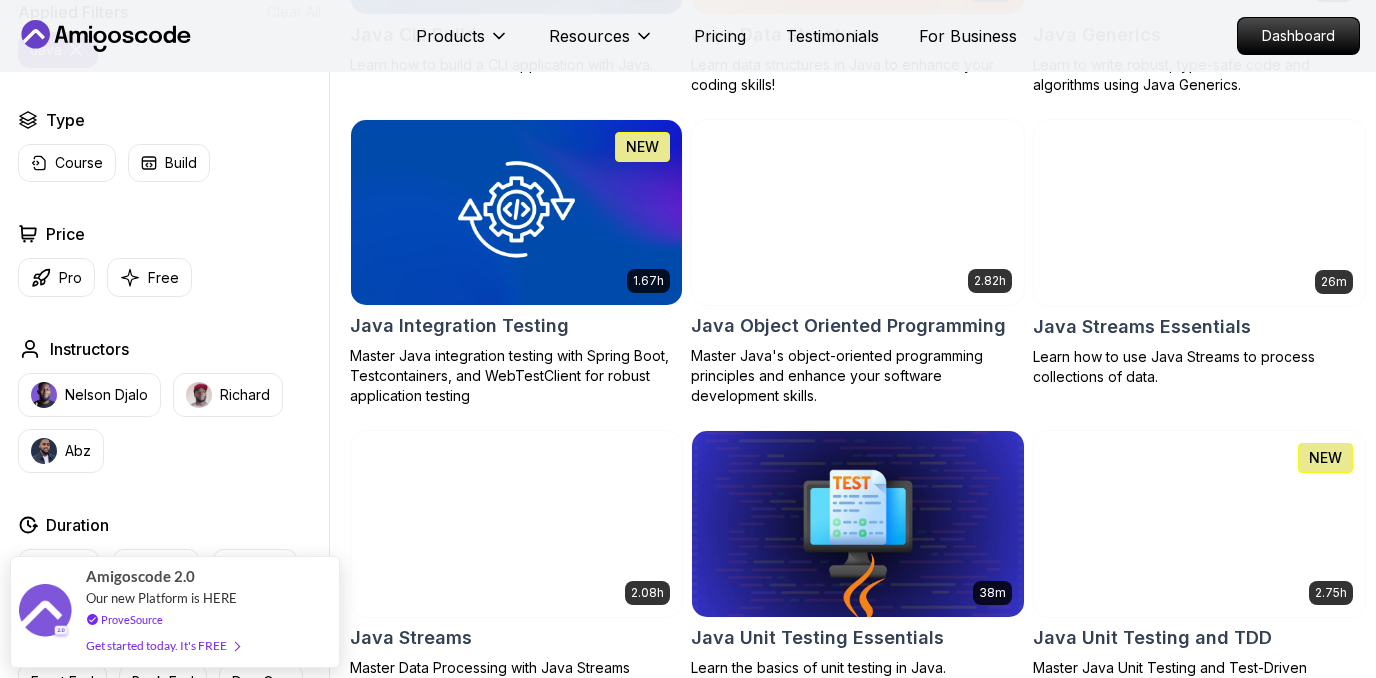 scroll, scrollTop: 1136, scrollLeft: 0, axis: vertical 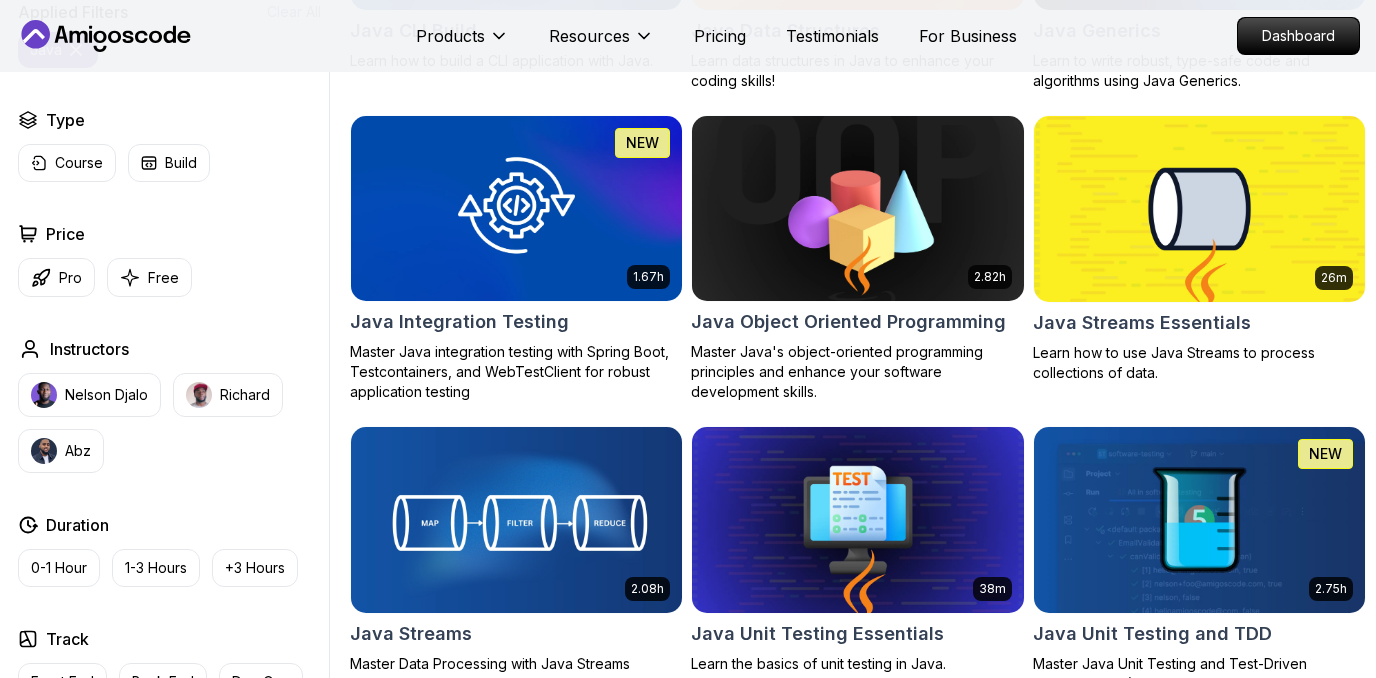 type on "java" 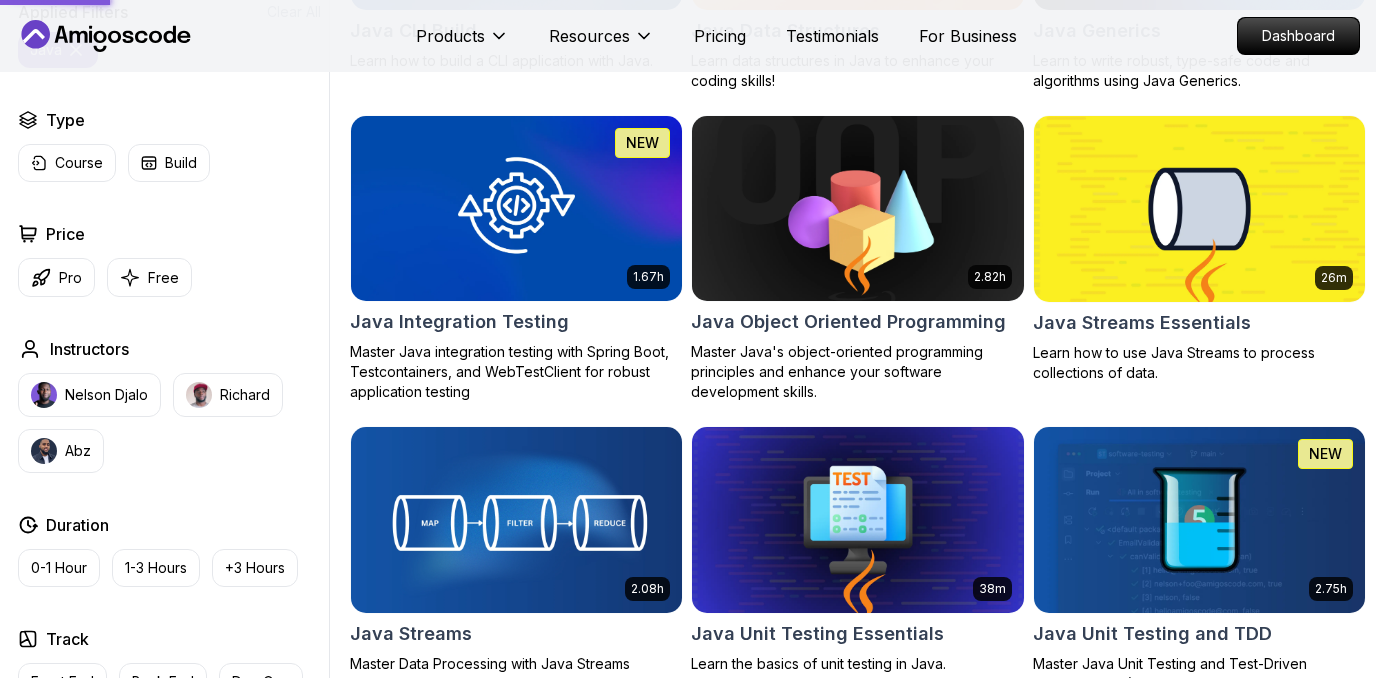 scroll, scrollTop: 0, scrollLeft: 0, axis: both 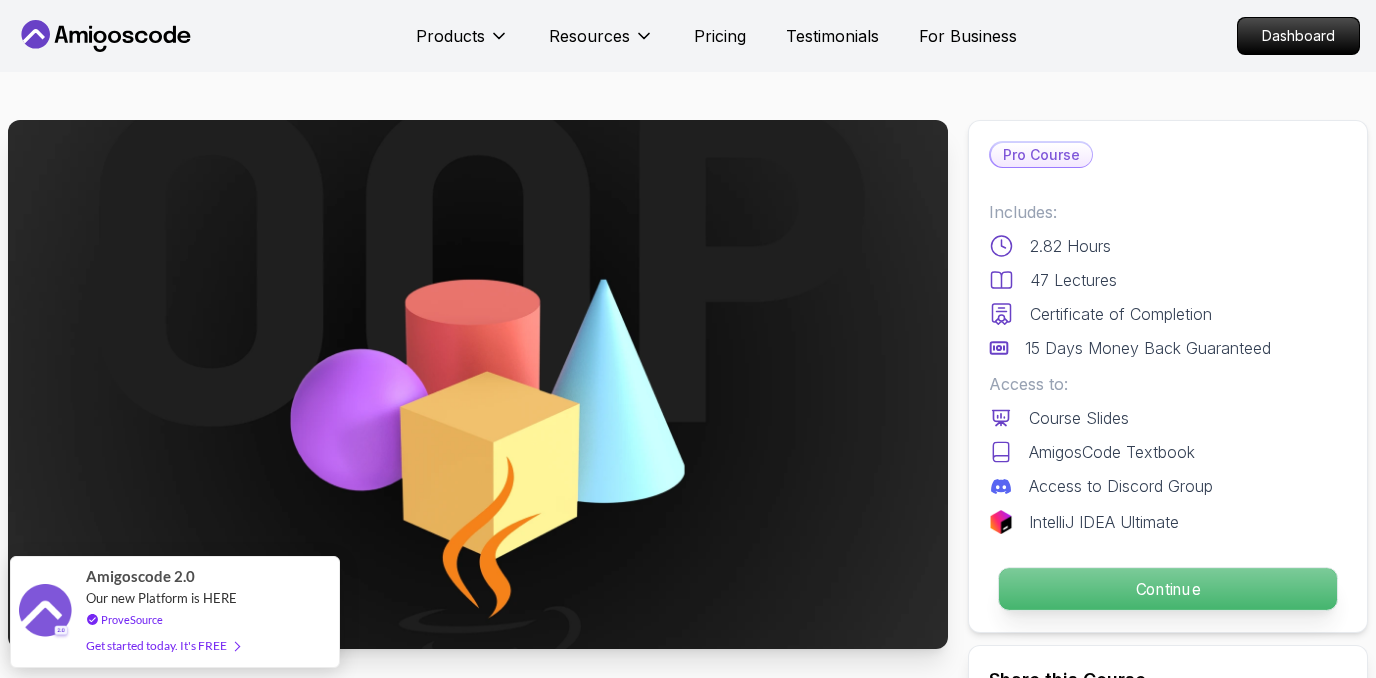 click on "Continue" at bounding box center [1168, 589] 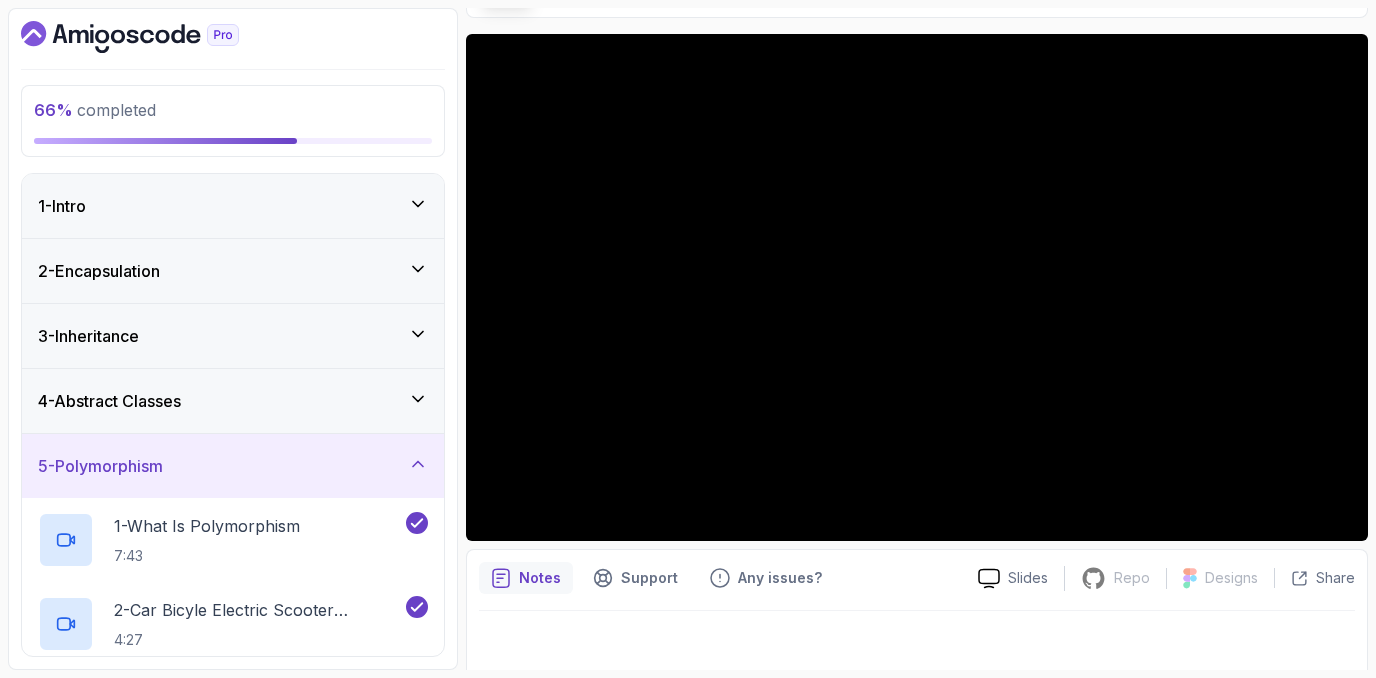 scroll, scrollTop: 154, scrollLeft: 0, axis: vertical 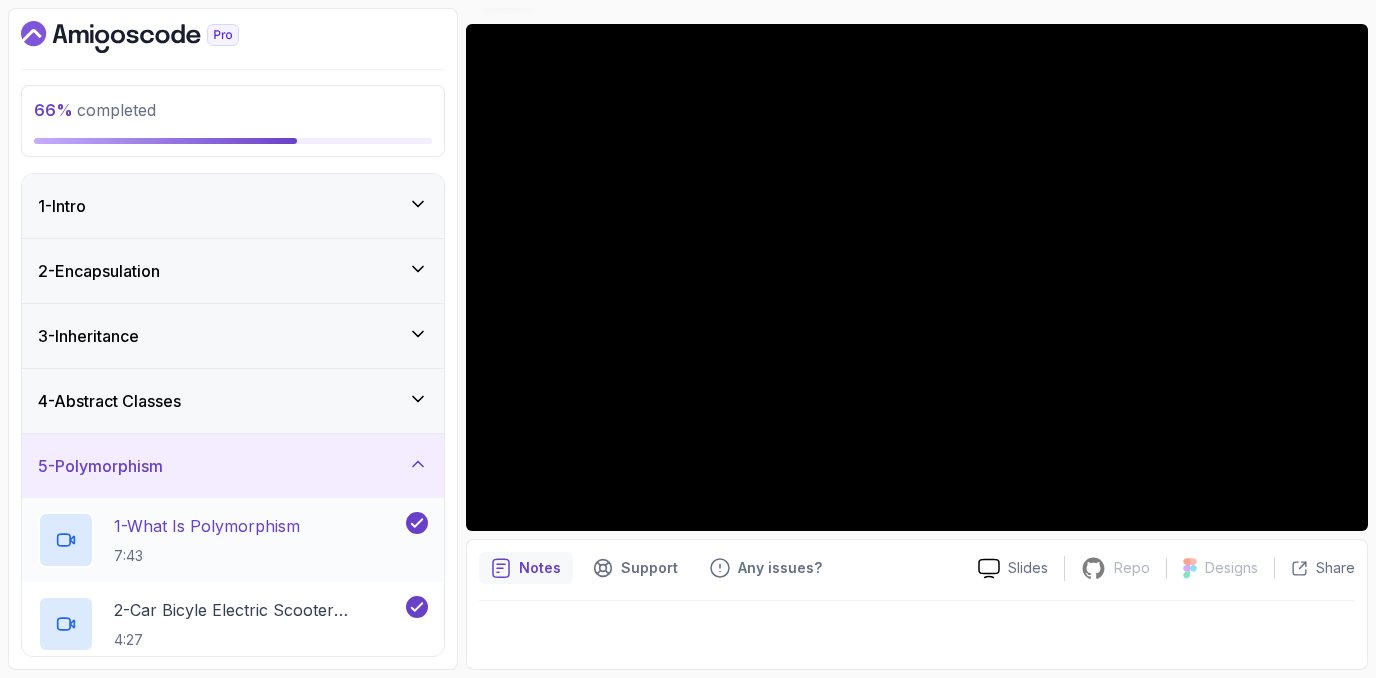 click on "1  -  What Is Polymorphism" at bounding box center (207, 526) 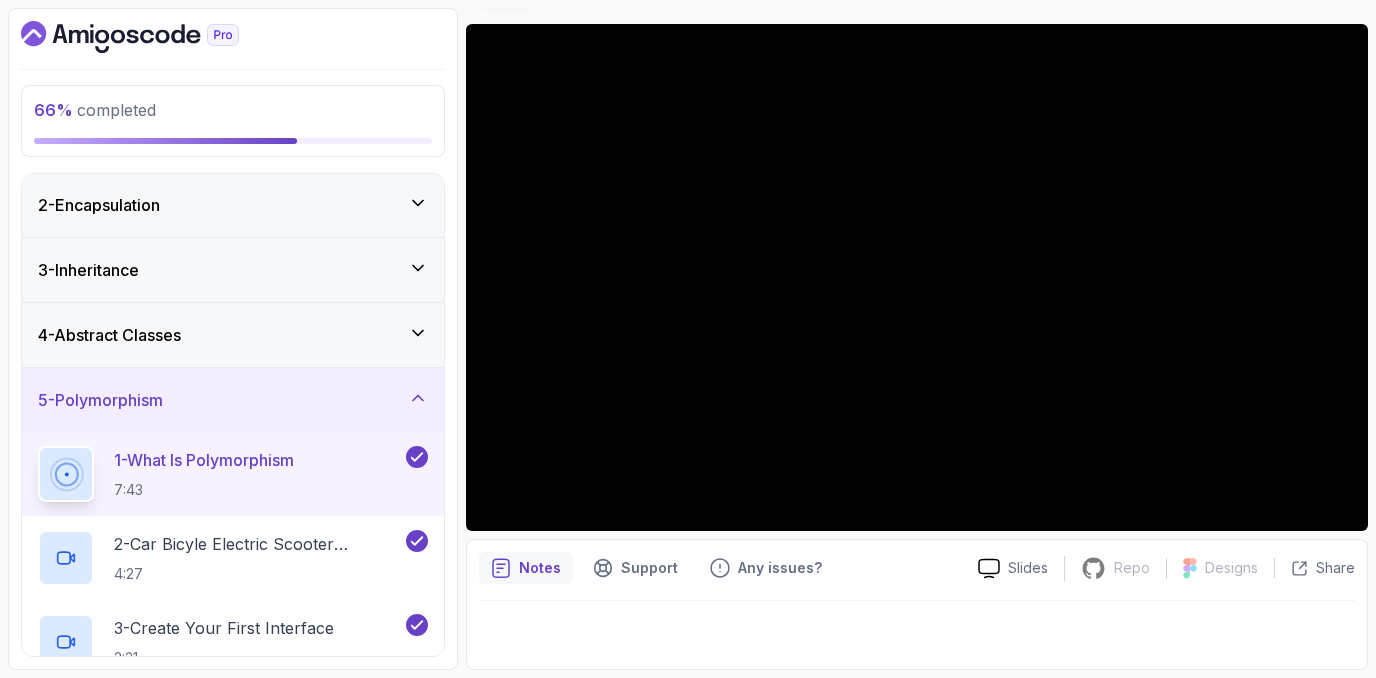 scroll, scrollTop: 65, scrollLeft: 0, axis: vertical 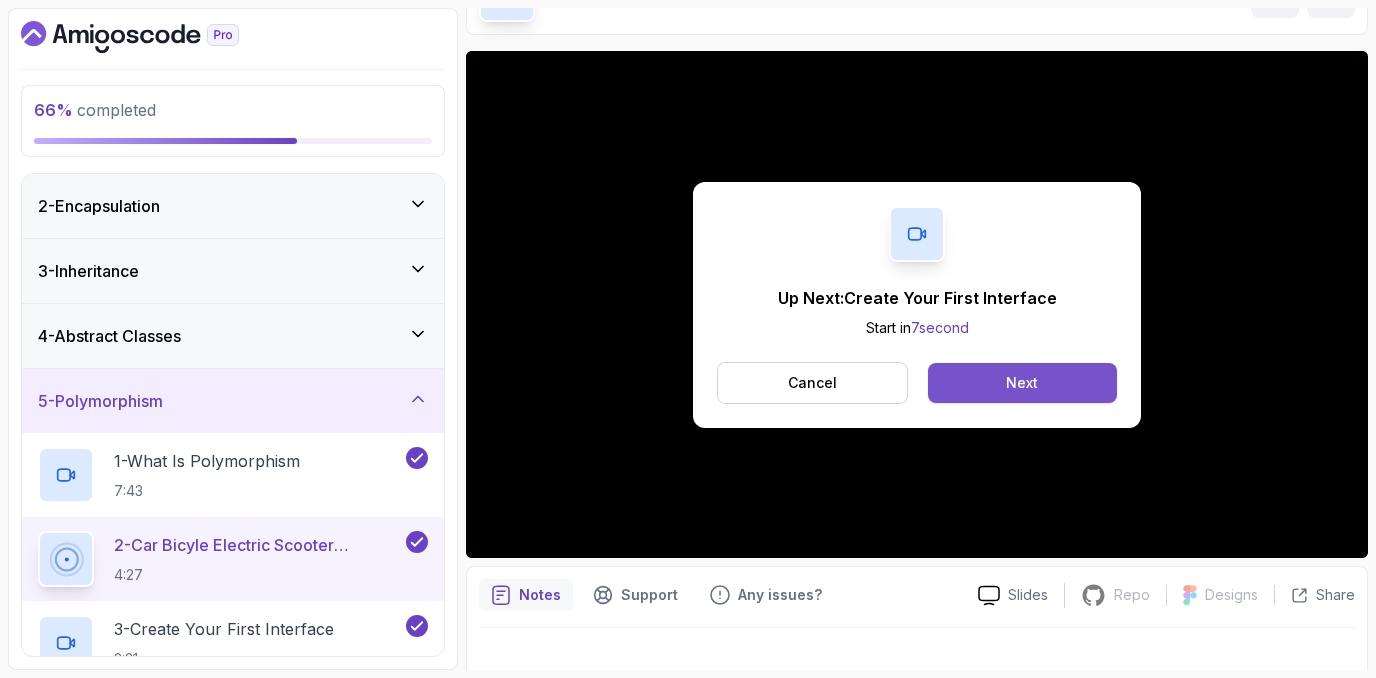 click on "Next" at bounding box center [1022, 383] 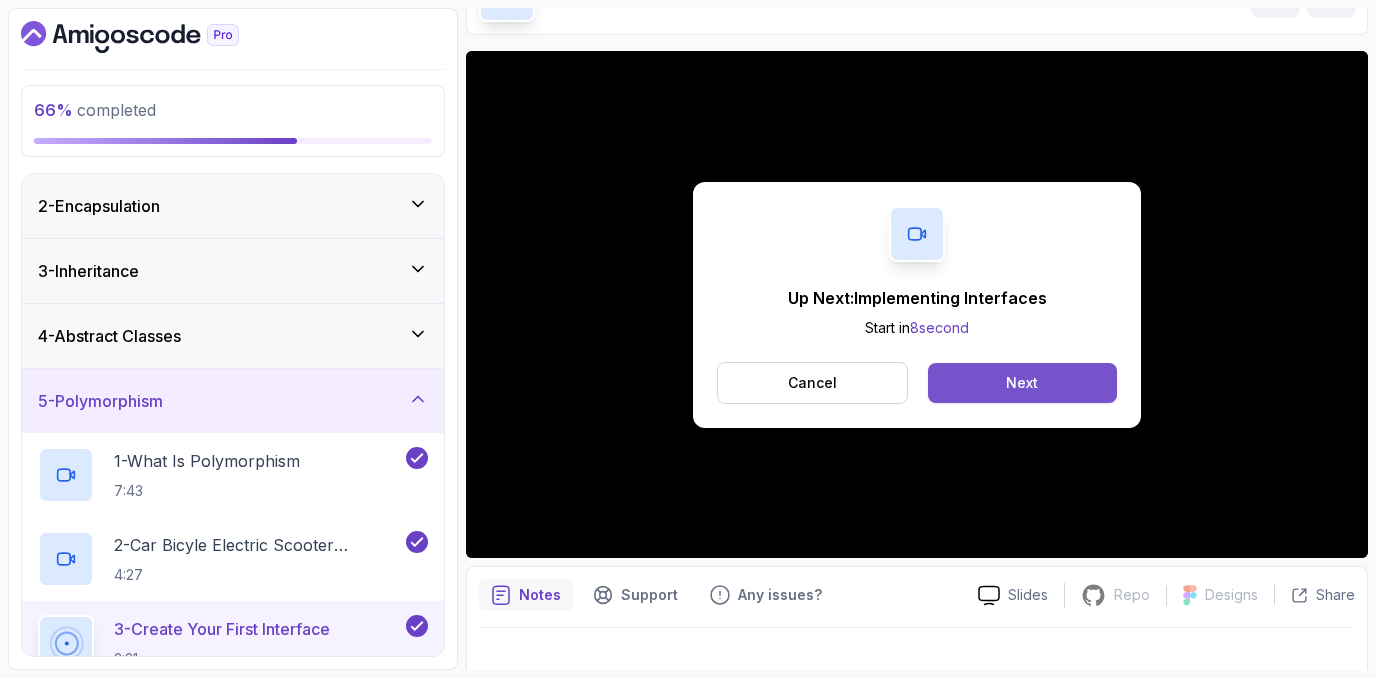 click on "Next" at bounding box center [1022, 383] 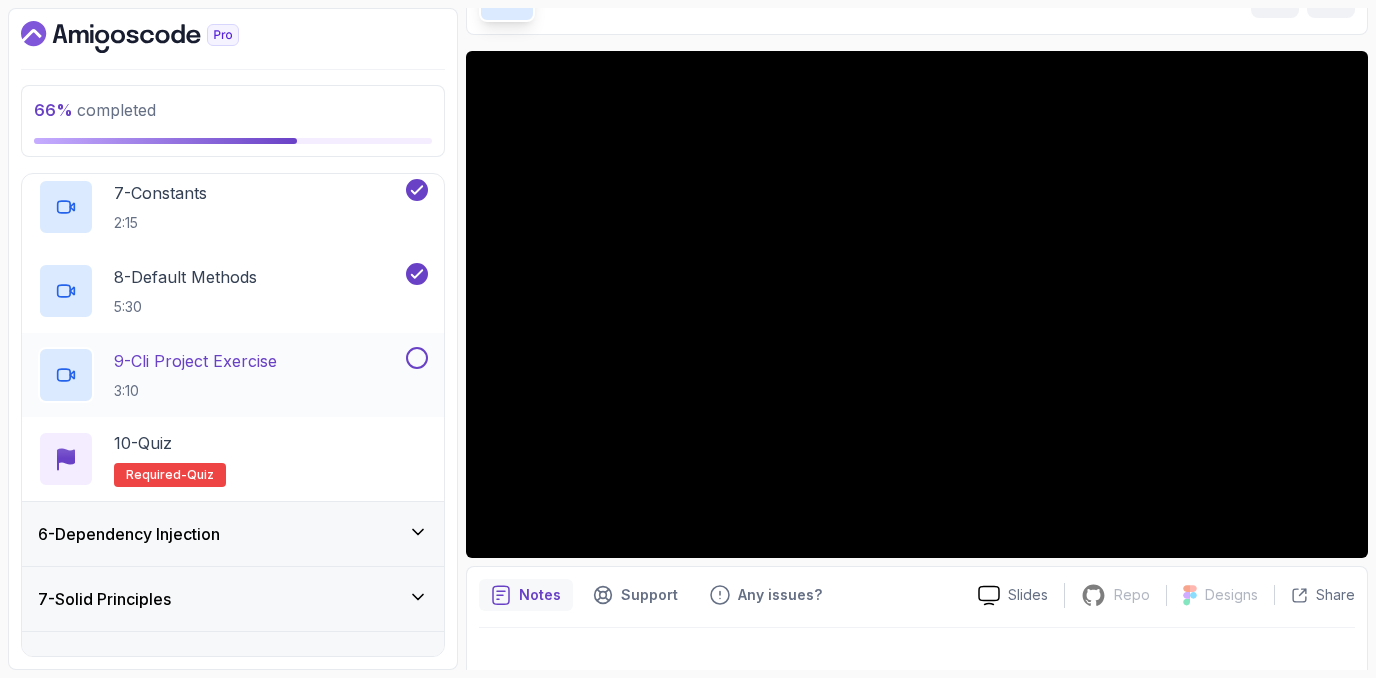 scroll, scrollTop: 877, scrollLeft: 0, axis: vertical 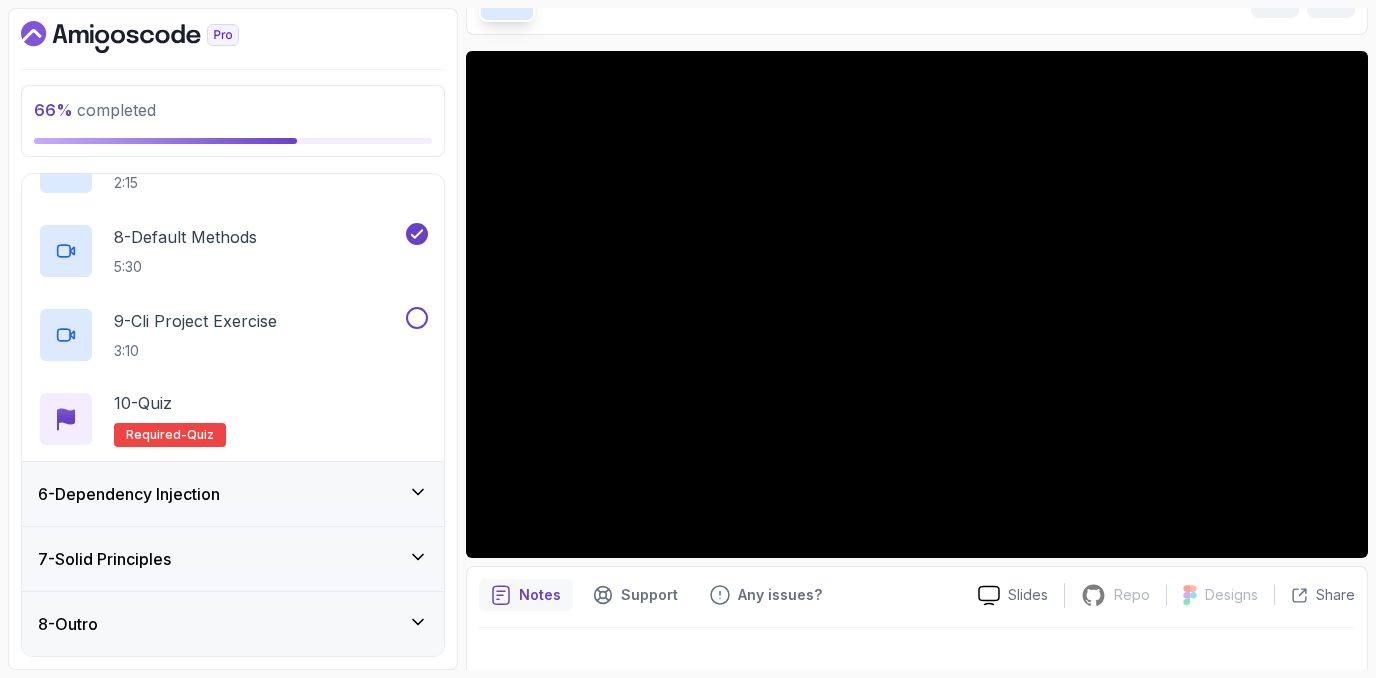 click on "6  -  Dependency Injection" at bounding box center [233, 494] 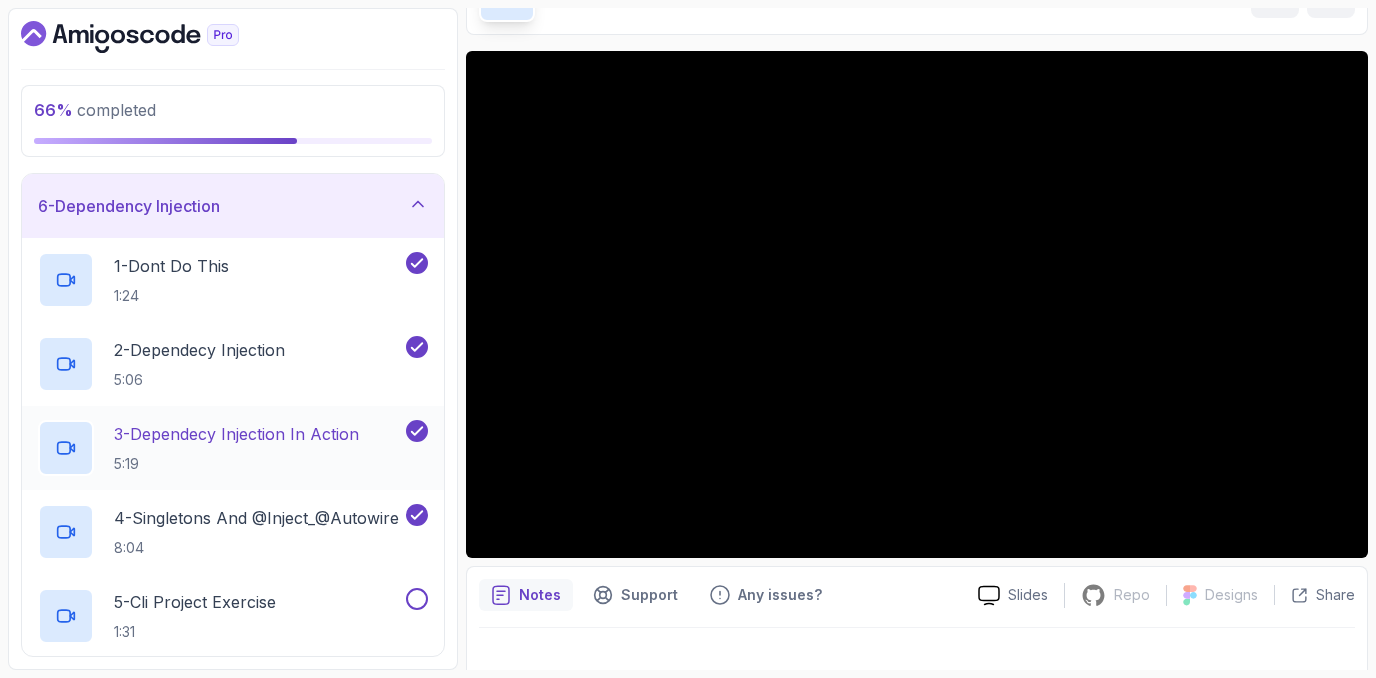scroll, scrollTop: 396, scrollLeft: 0, axis: vertical 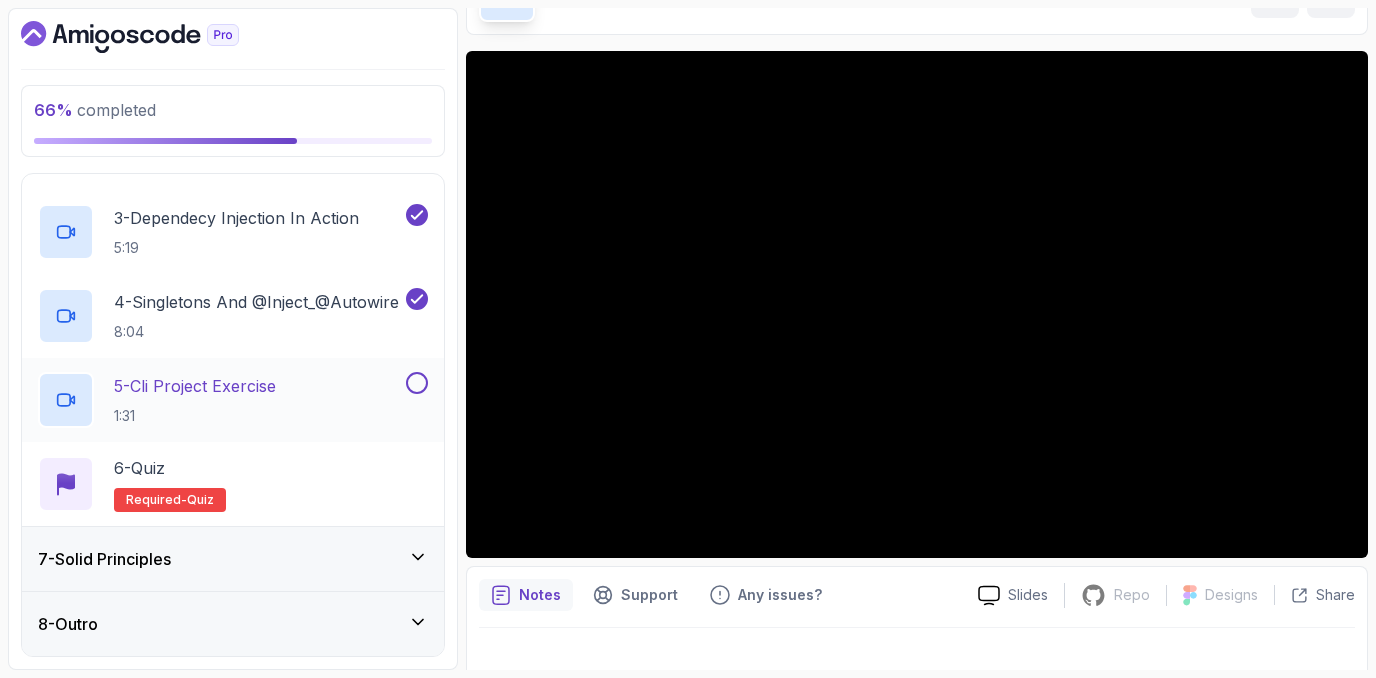 click on "7  -  Solid Principles" at bounding box center [233, 559] 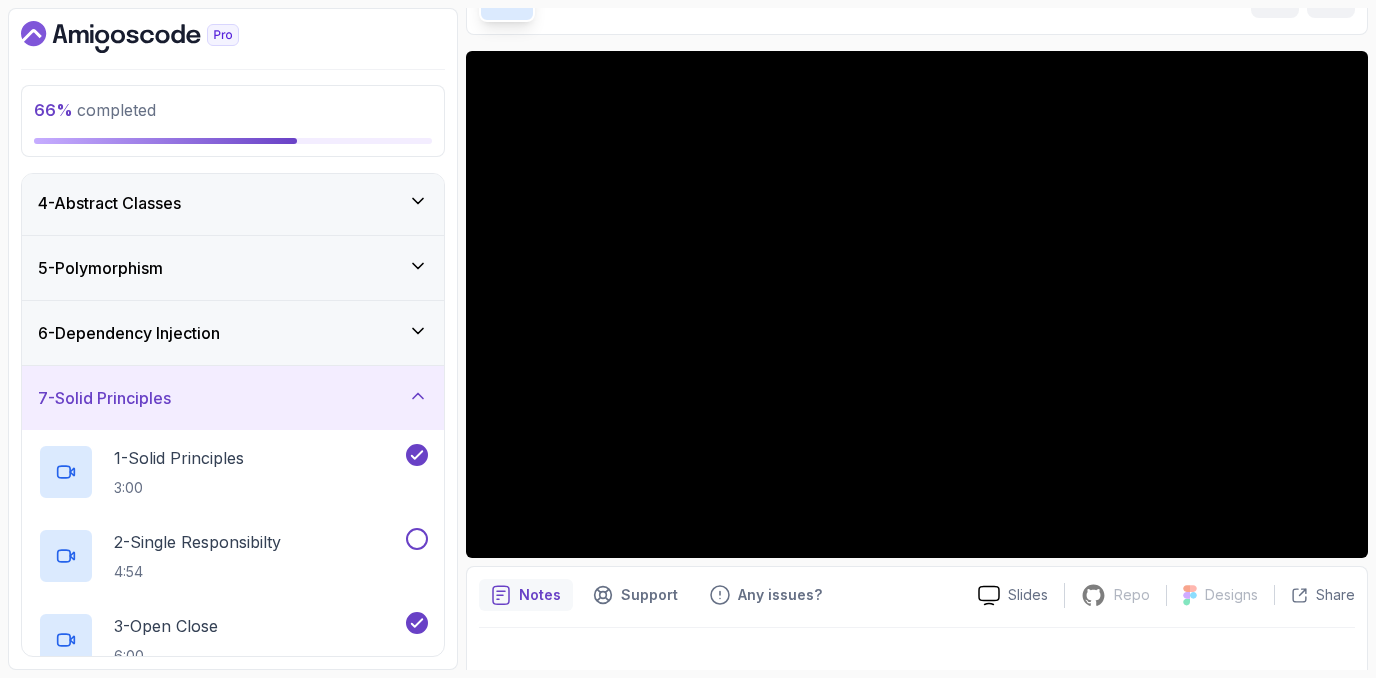 scroll, scrollTop: 160, scrollLeft: 0, axis: vertical 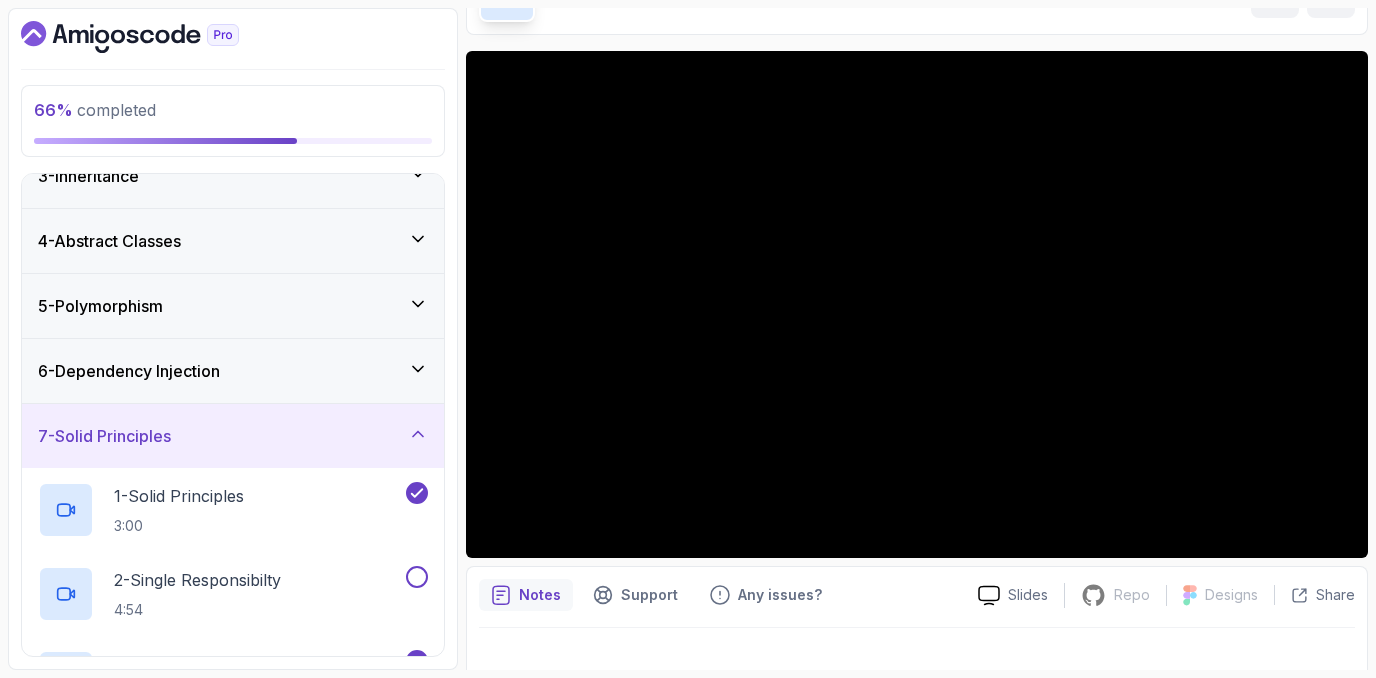 click on "7  -  Solid Principles" at bounding box center (233, 436) 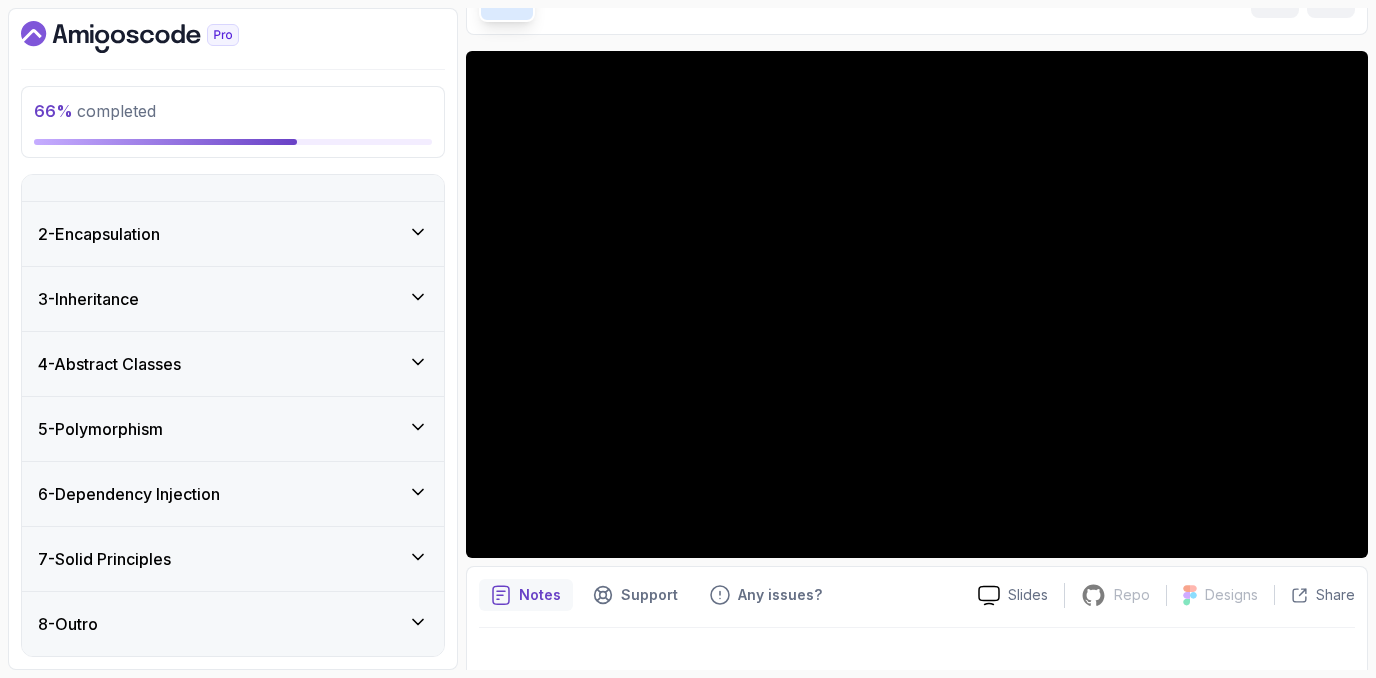 scroll, scrollTop: 38, scrollLeft: 0, axis: vertical 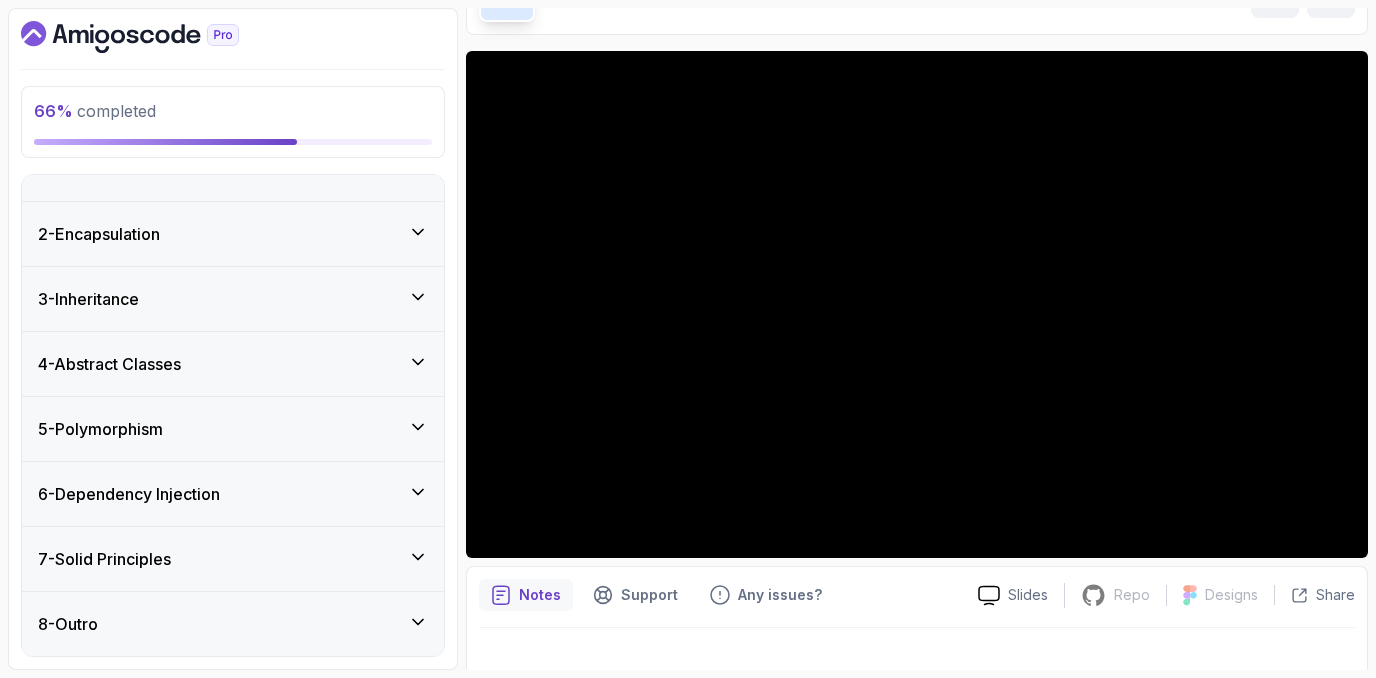 click on "5  -  Polymorphism" at bounding box center [233, 429] 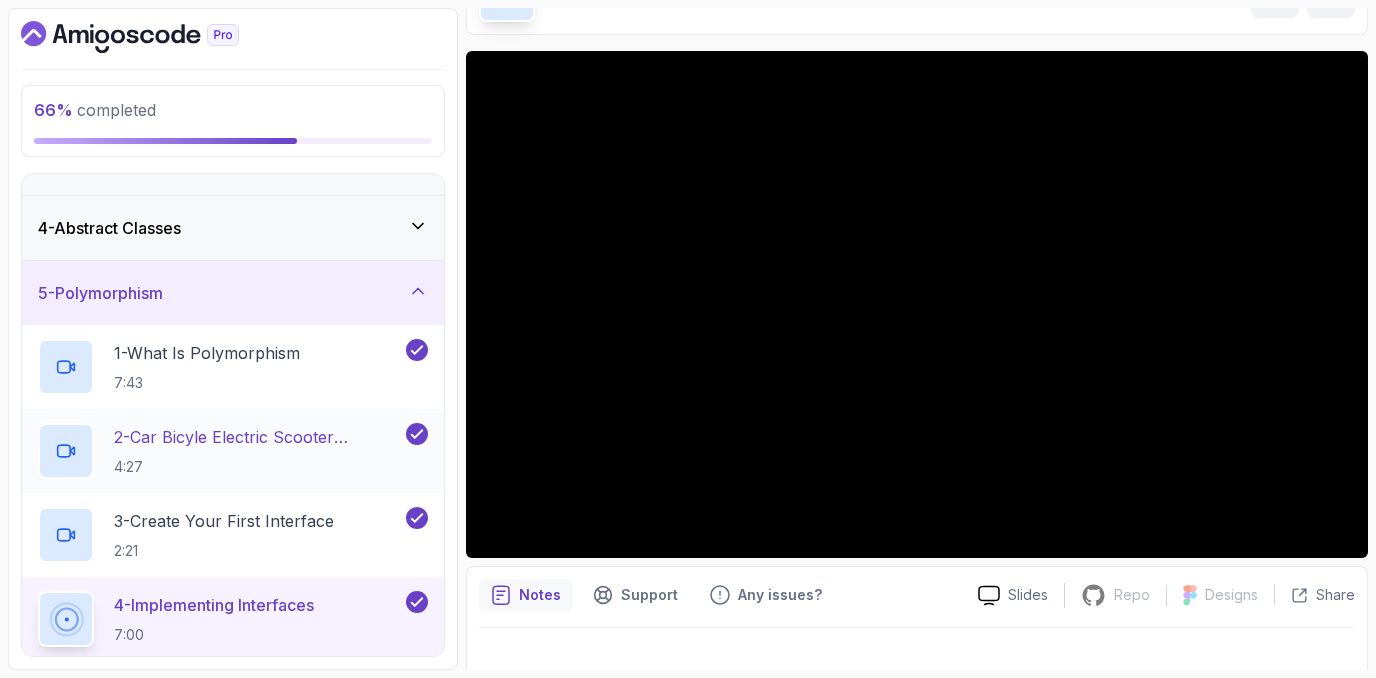 scroll, scrollTop: 182, scrollLeft: 0, axis: vertical 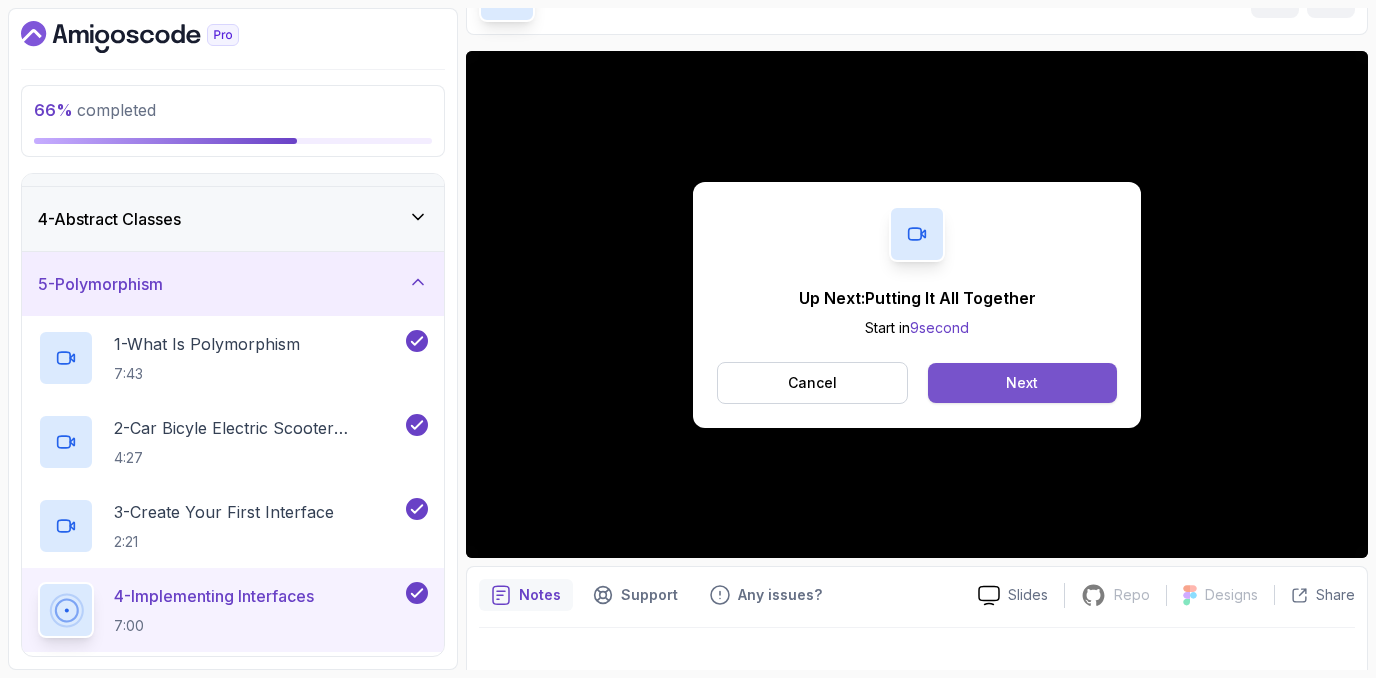 click on "Next" at bounding box center (1022, 383) 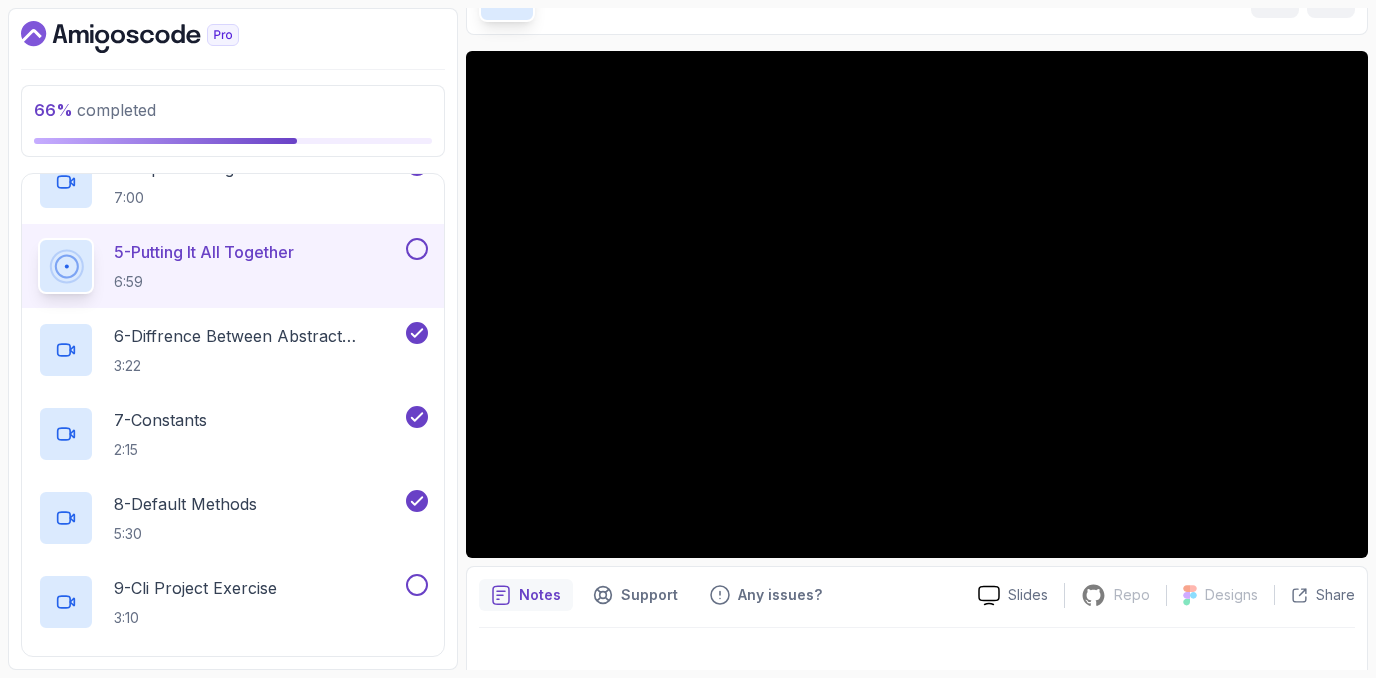 scroll, scrollTop: 601, scrollLeft: 0, axis: vertical 